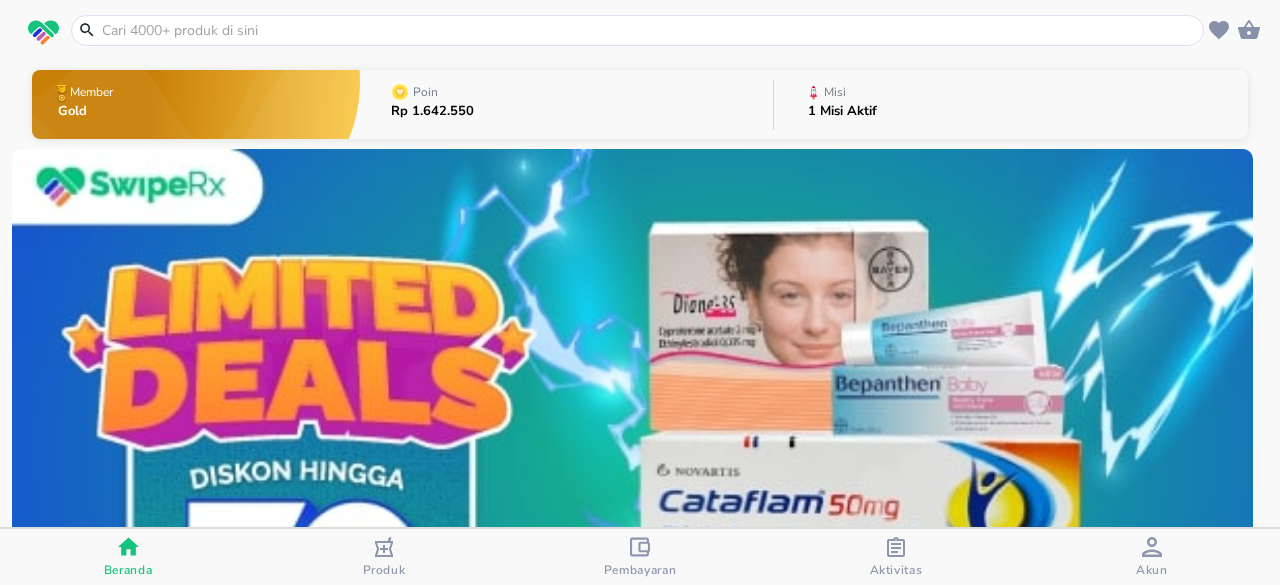 scroll, scrollTop: 0, scrollLeft: 0, axis: both 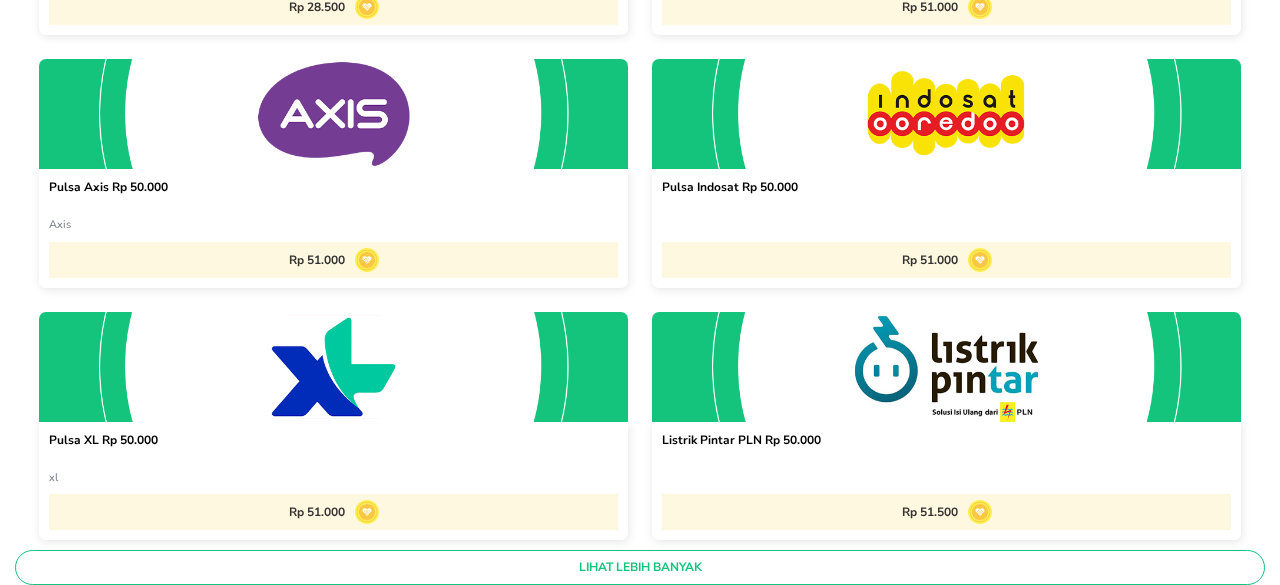 click on "Lihat Lebih Banyak" at bounding box center [640, 567] 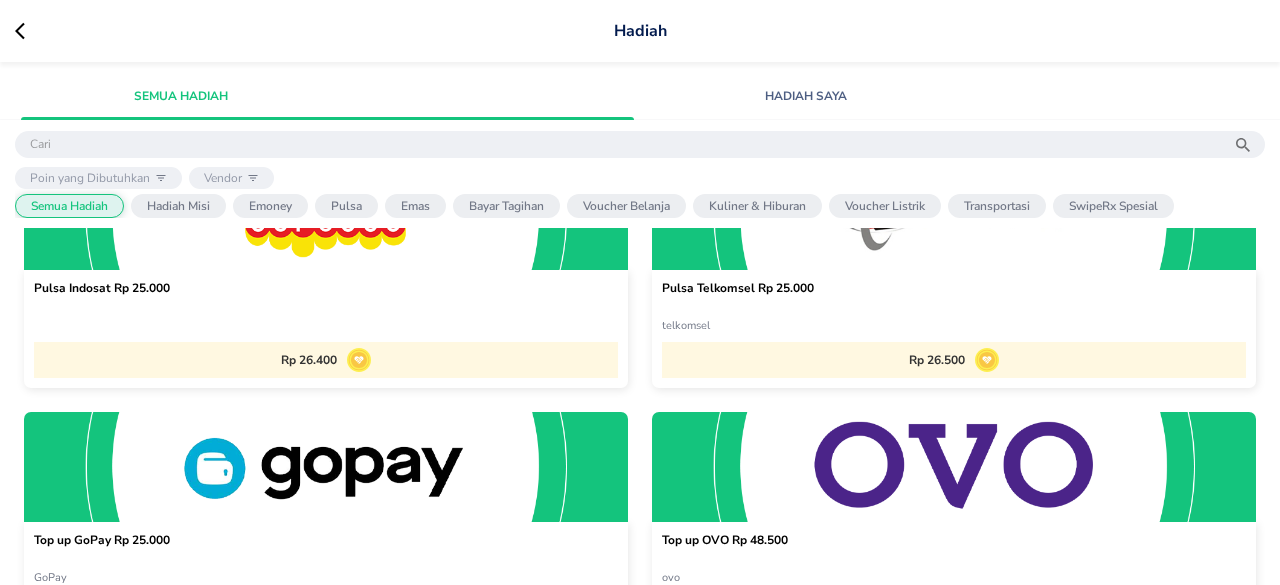 scroll, scrollTop: 0, scrollLeft: 0, axis: both 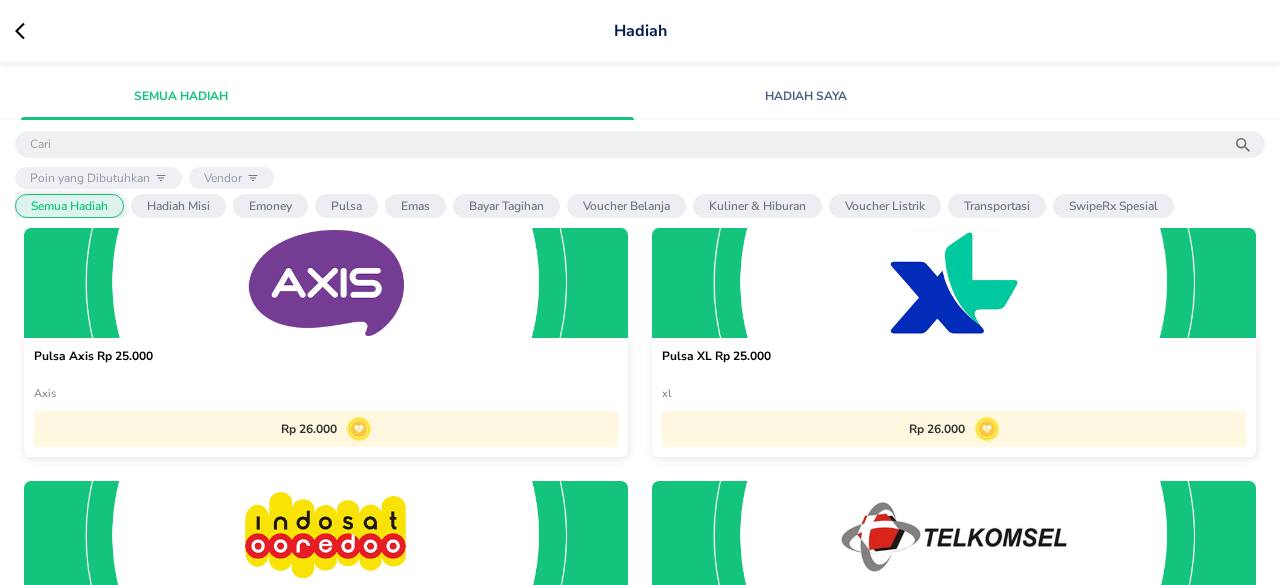 click 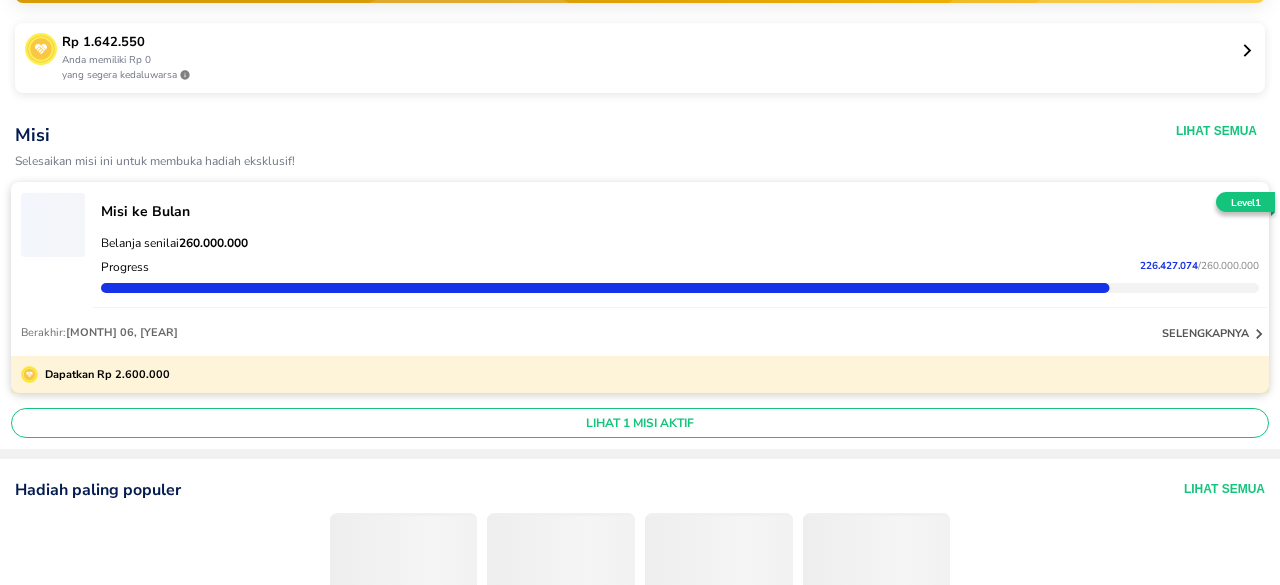 scroll, scrollTop: 200, scrollLeft: 0, axis: vertical 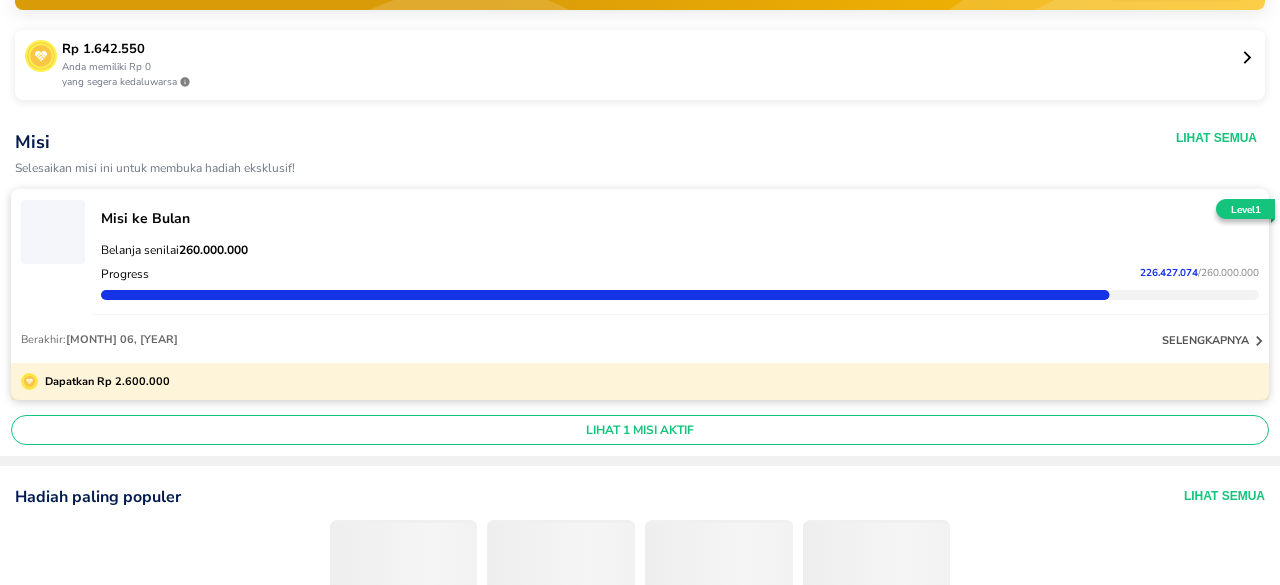 click on "selengkapnya" at bounding box center [1205, 340] 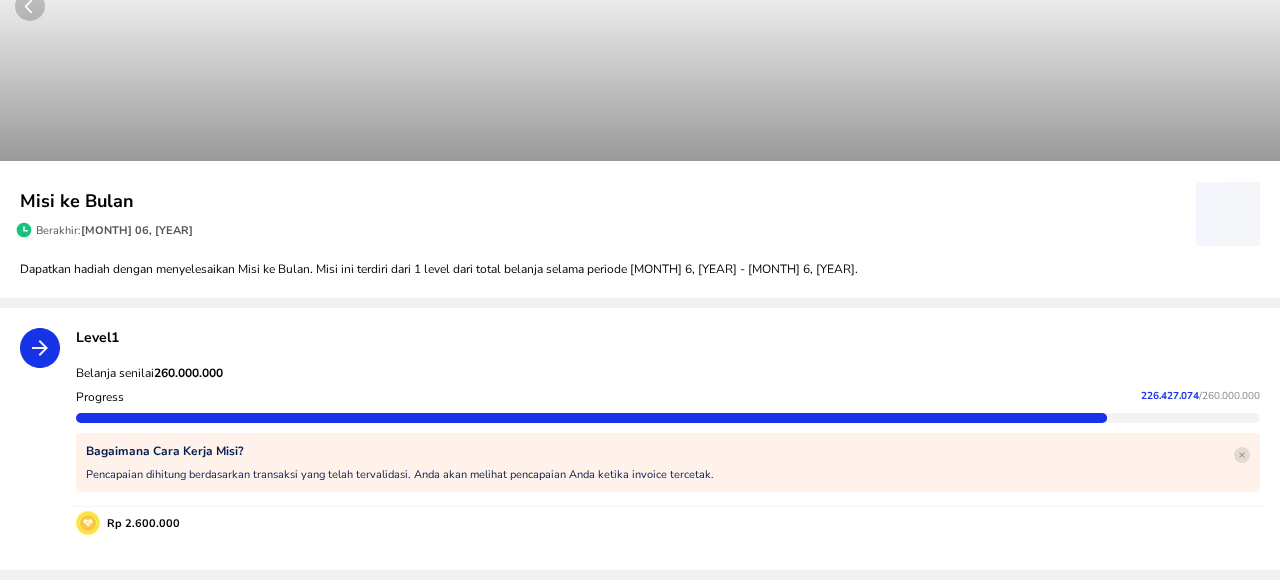 scroll, scrollTop: 0, scrollLeft: 0, axis: both 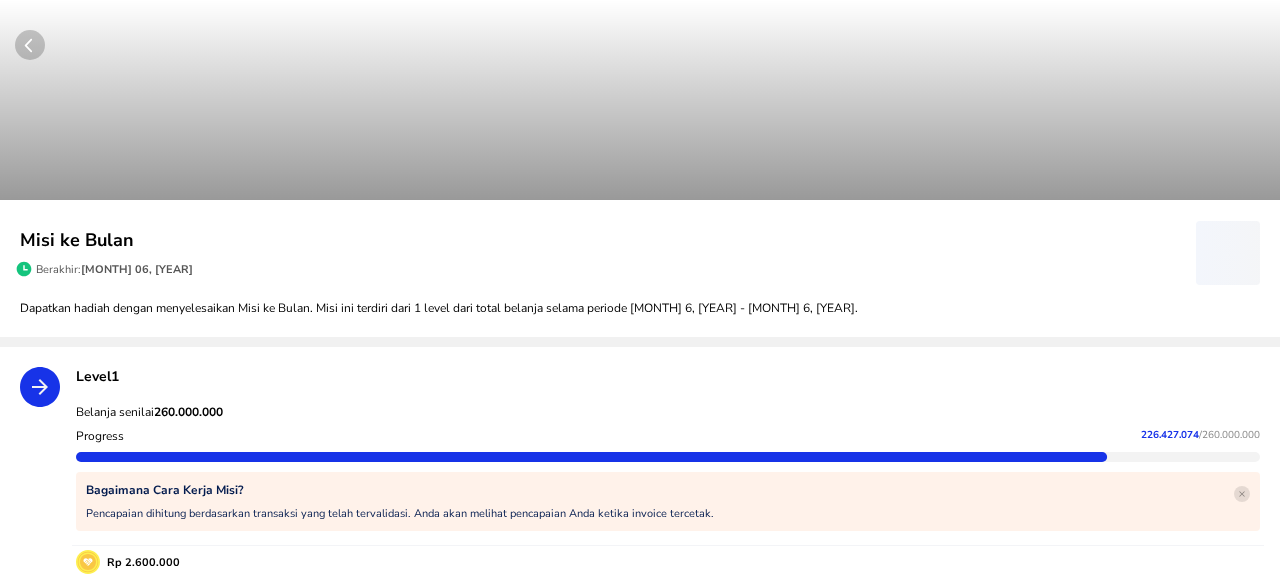 click 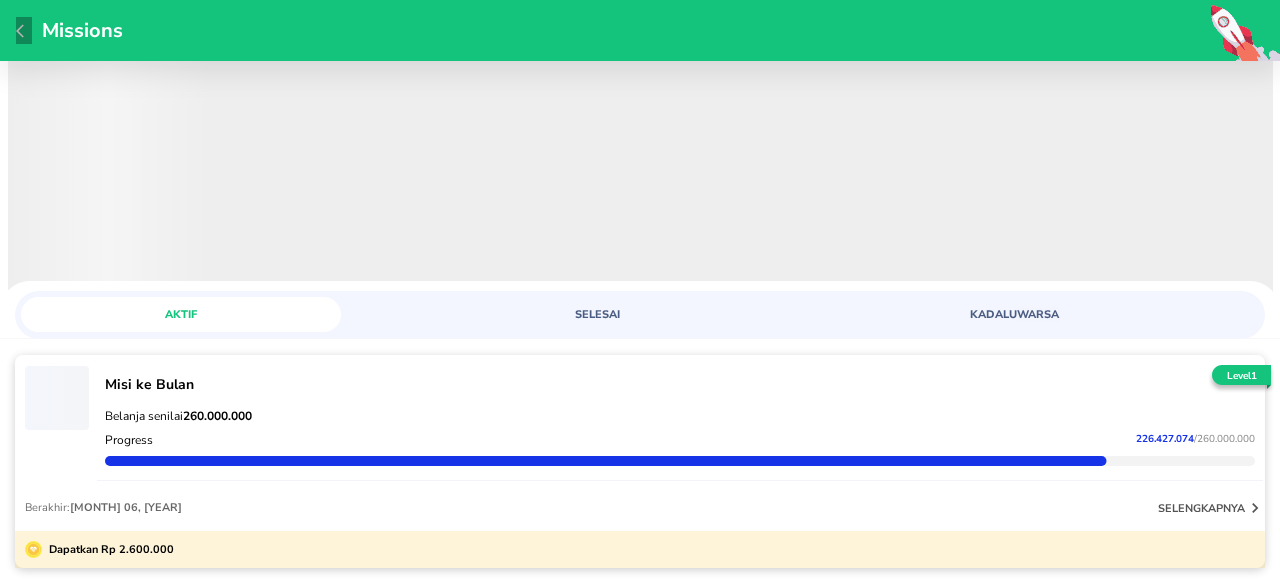 click 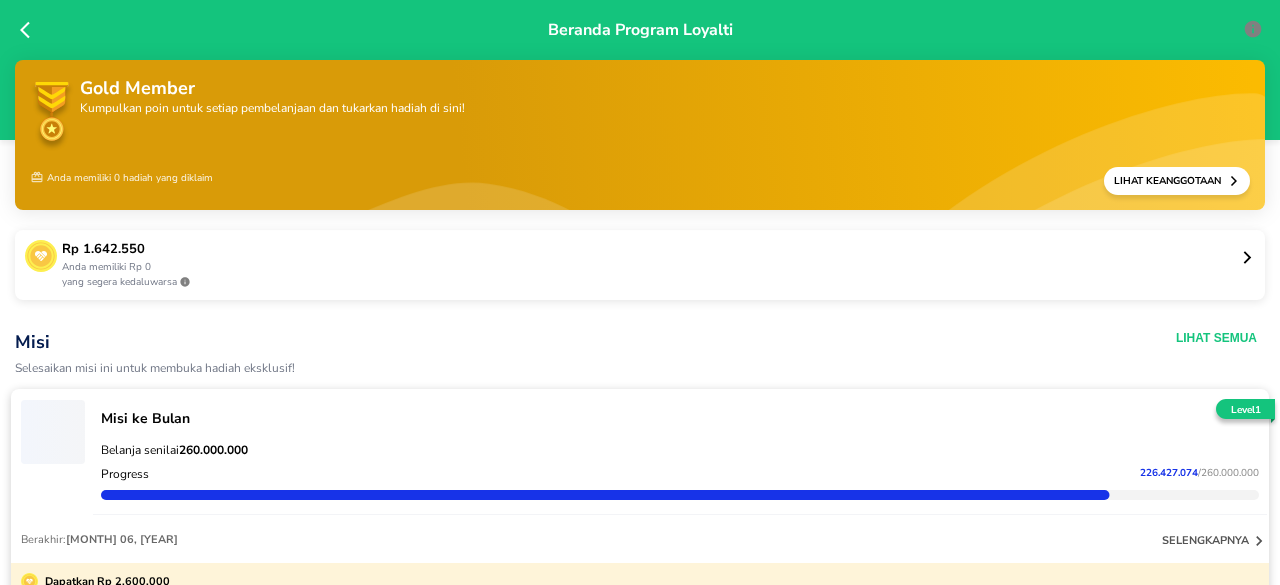 click 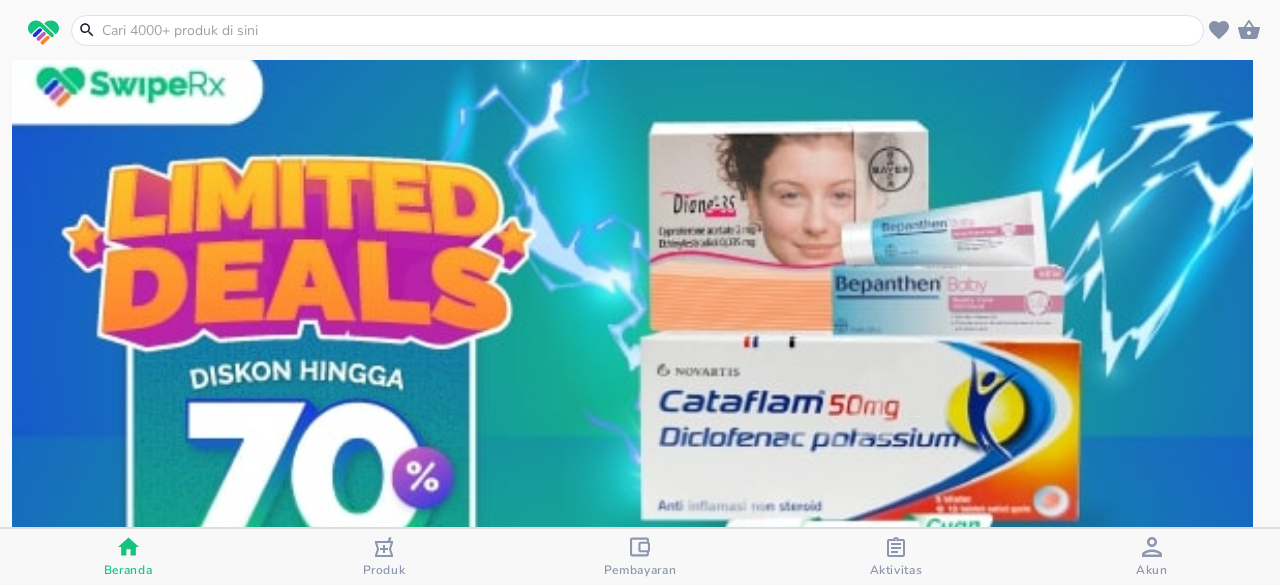 scroll, scrollTop: 0, scrollLeft: 0, axis: both 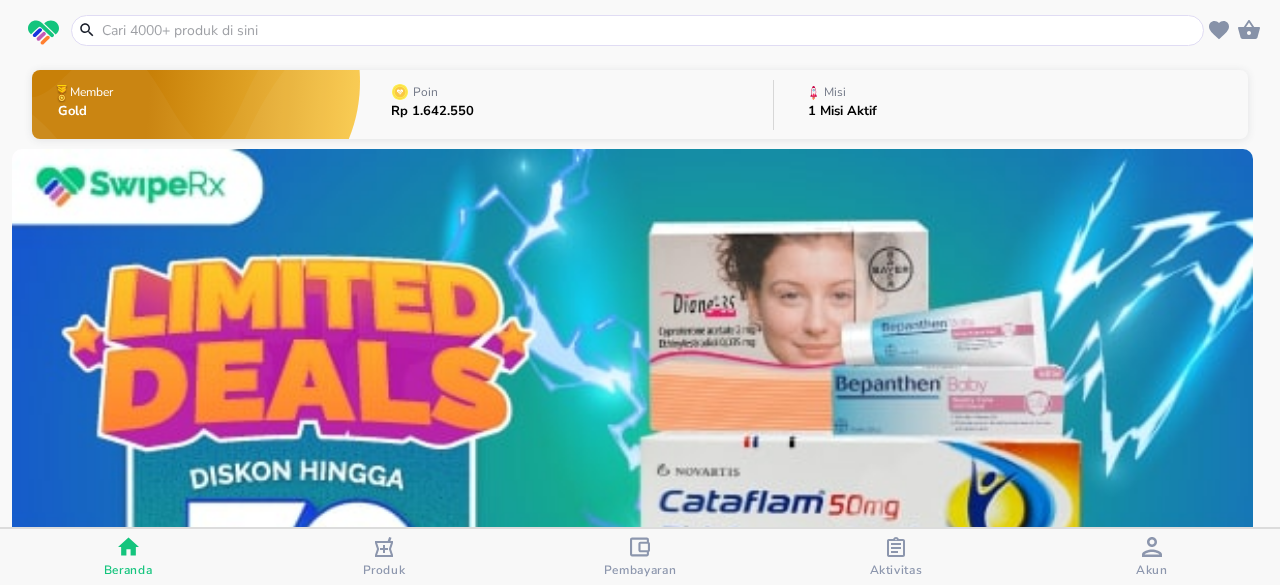 click on "Misi" at bounding box center (846, 92) 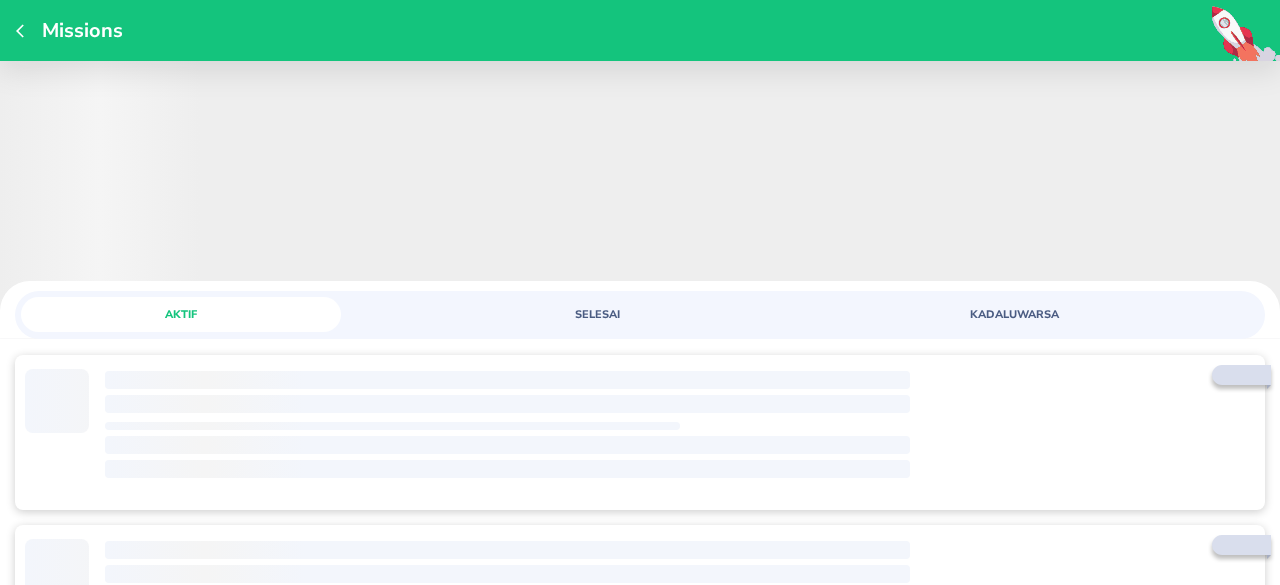 click on "Missions" at bounding box center [640, 30] 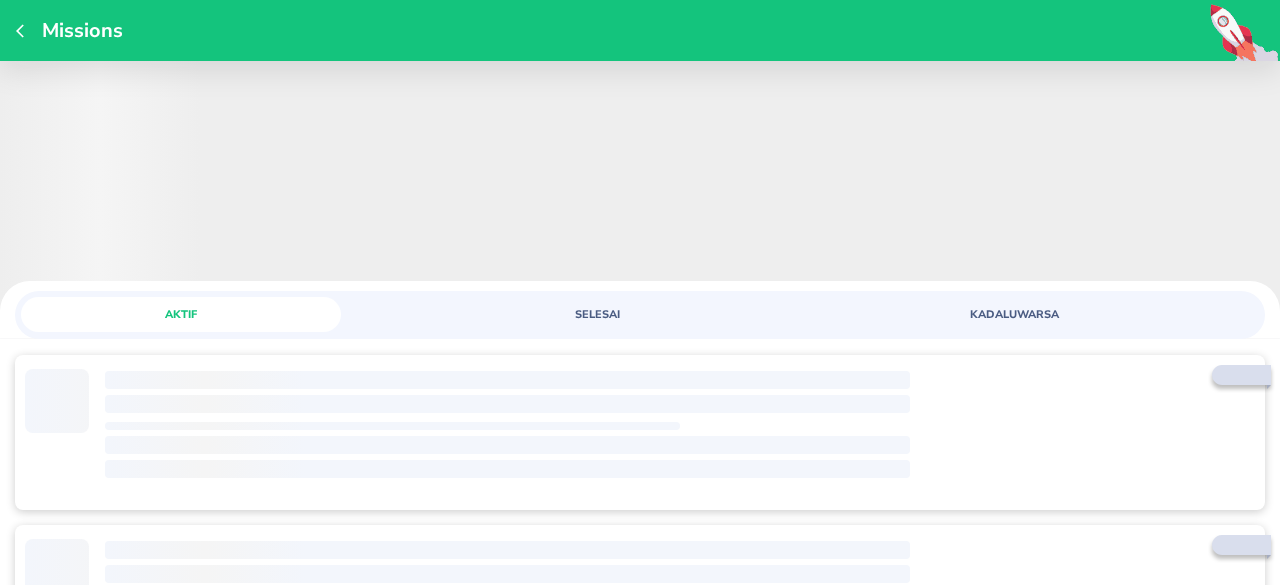 click 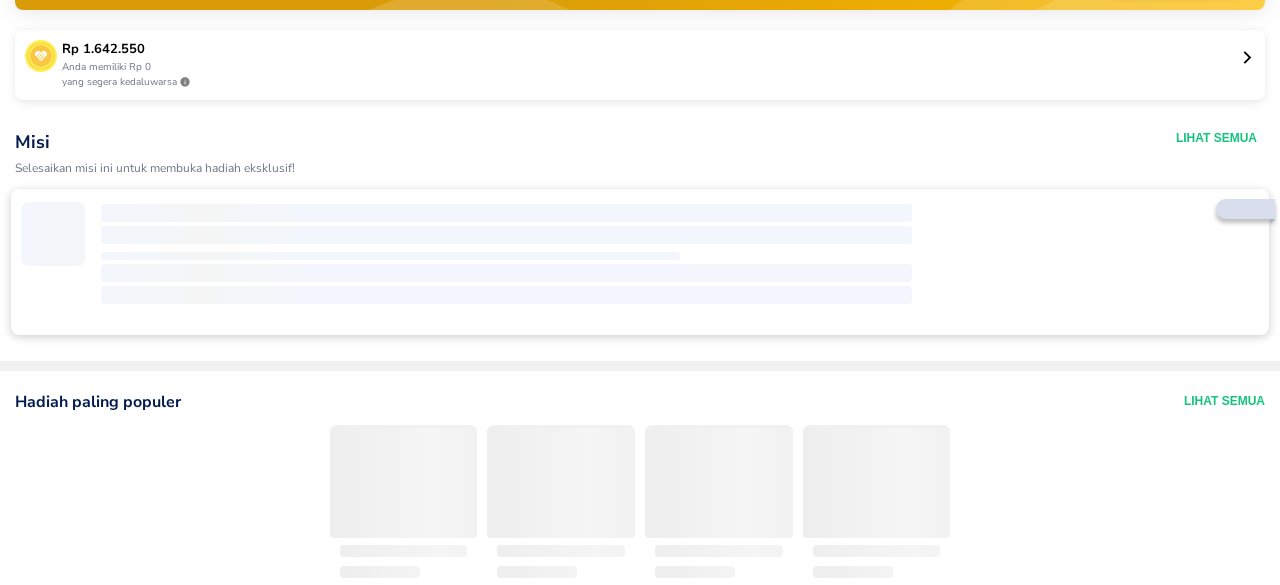 scroll, scrollTop: 0, scrollLeft: 0, axis: both 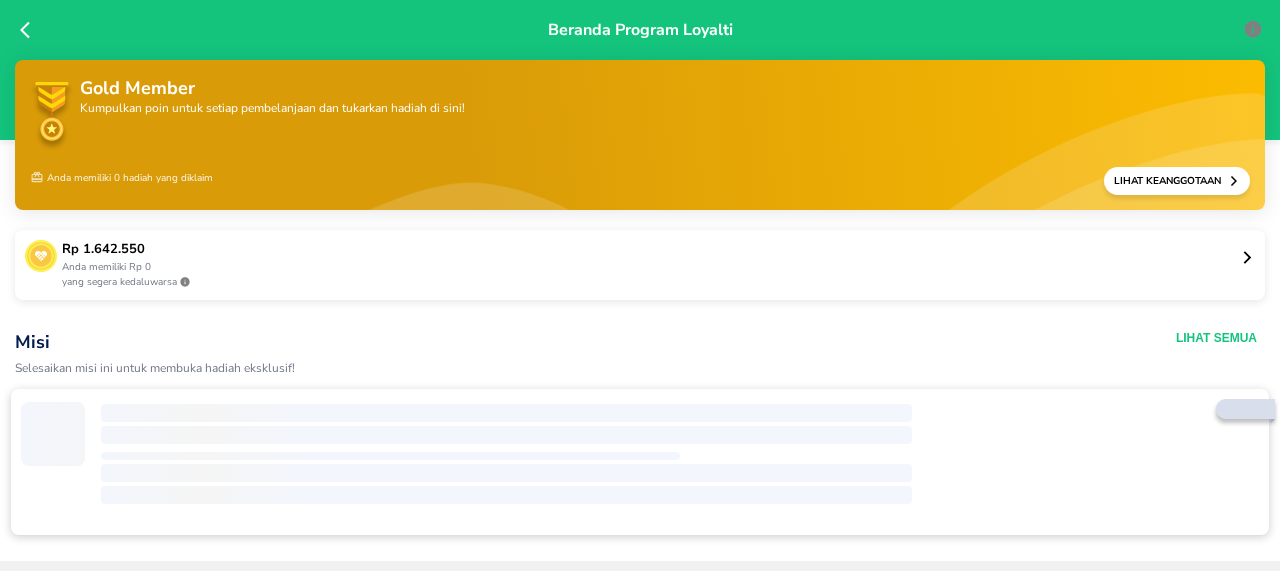 click 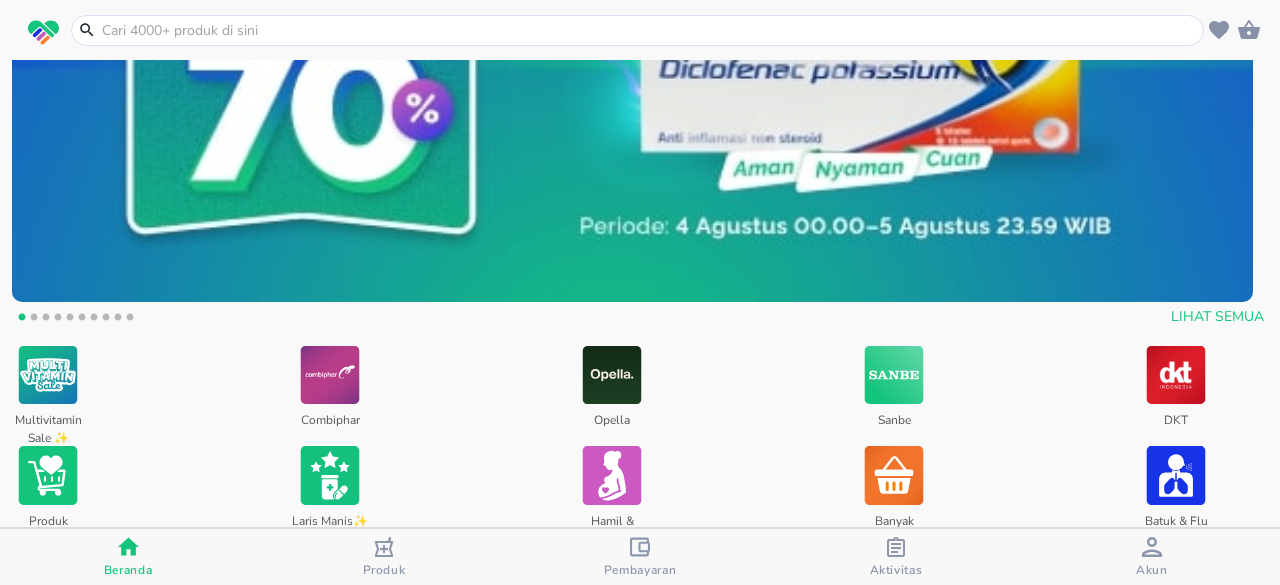 scroll, scrollTop: 600, scrollLeft: 0, axis: vertical 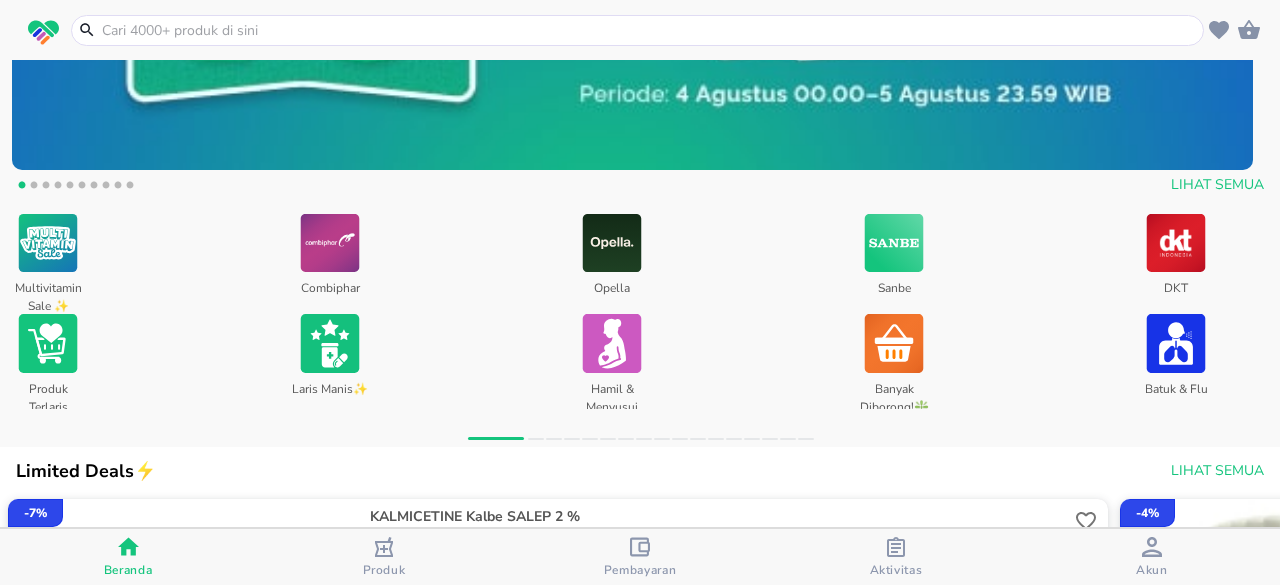 click at bounding box center [536, 439] 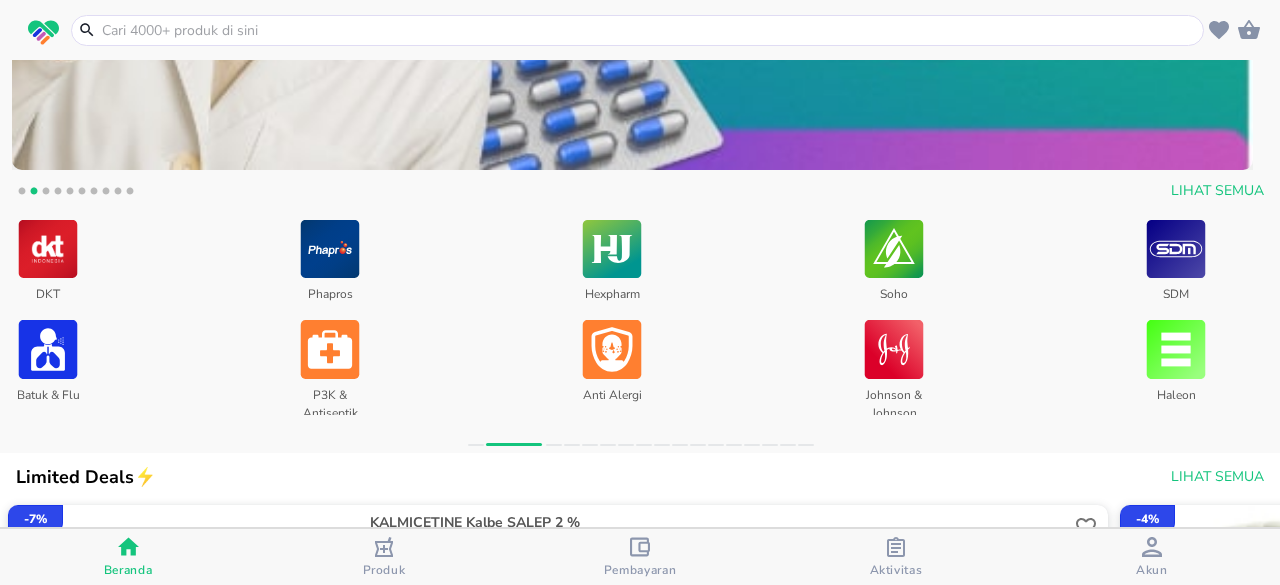 scroll, scrollTop: 603, scrollLeft: 0, axis: vertical 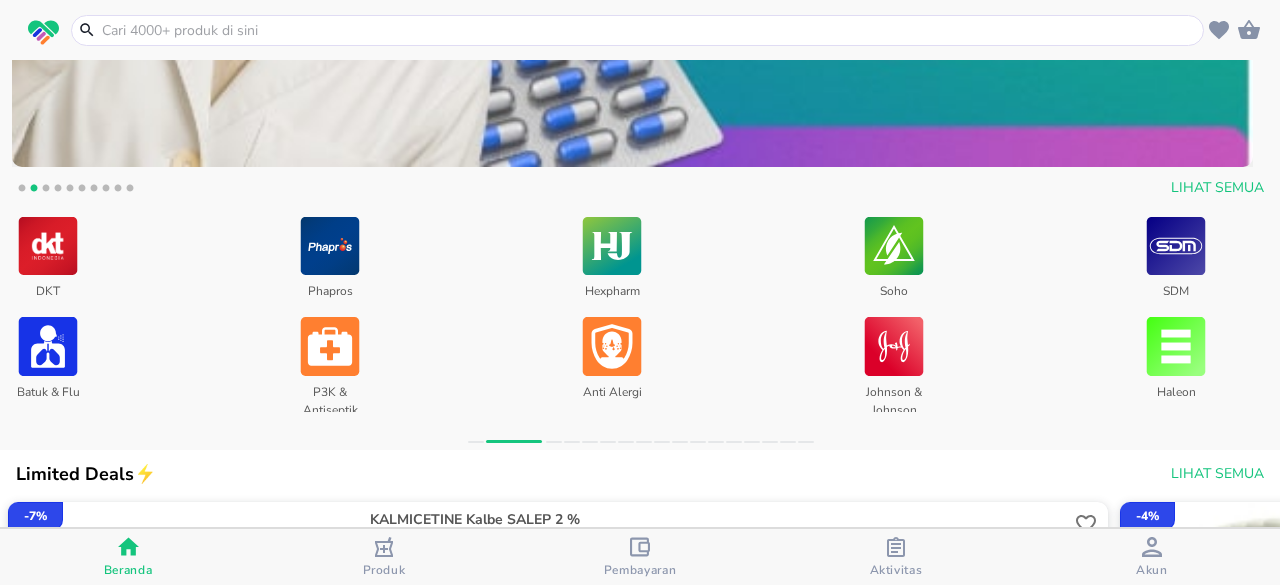 click at bounding box center (554, 442) 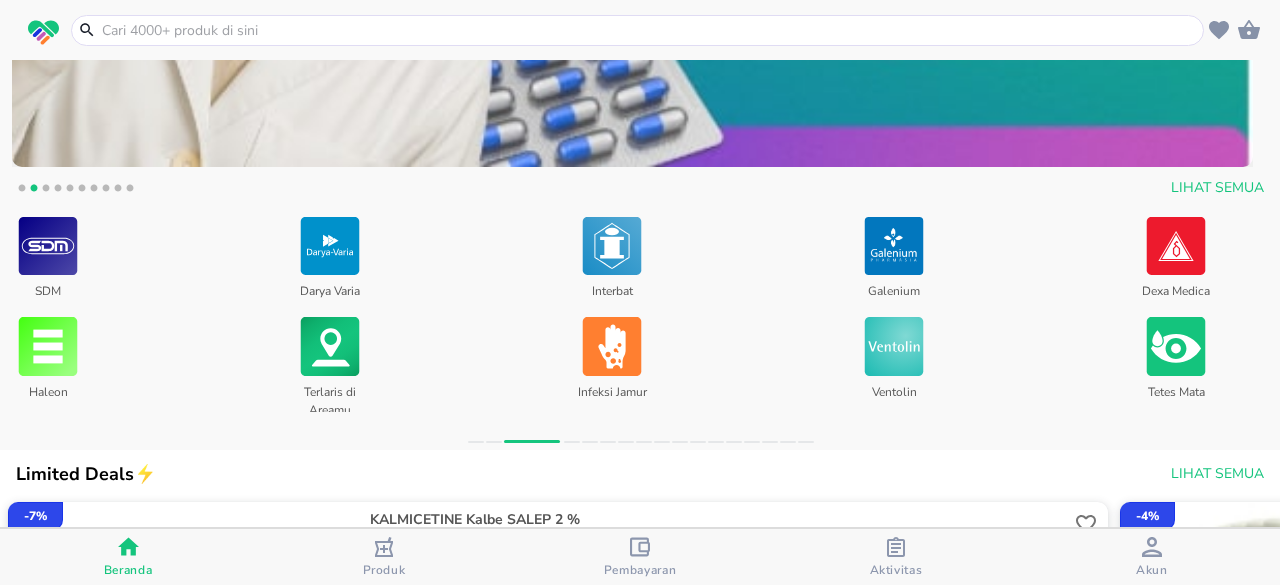 click at bounding box center (640, 445) 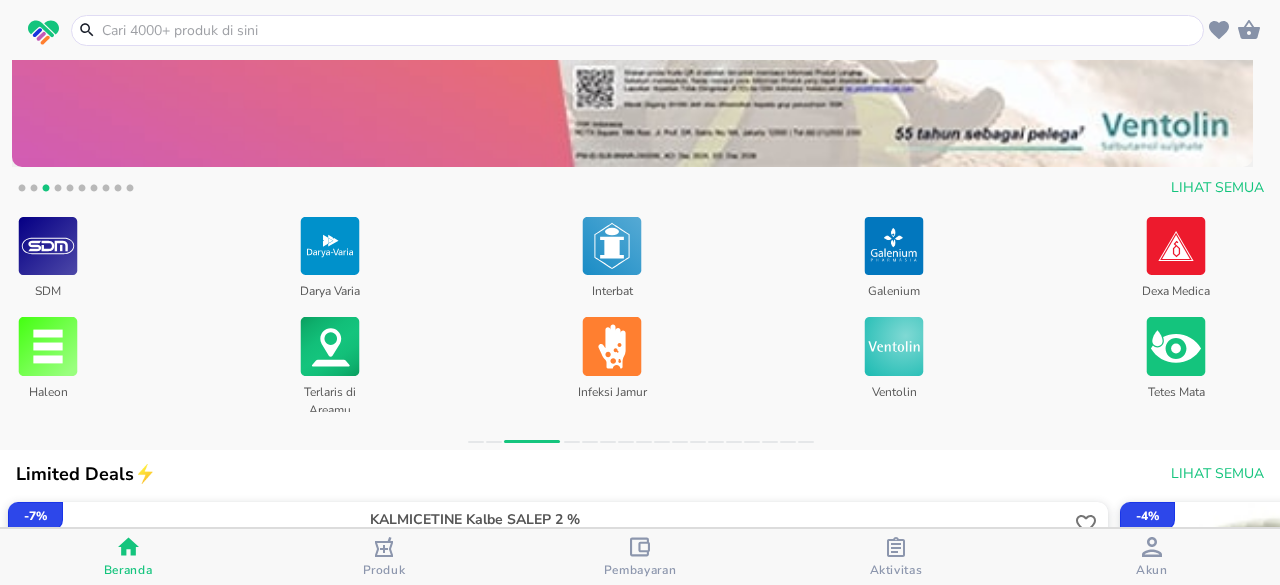 click at bounding box center [476, 442] 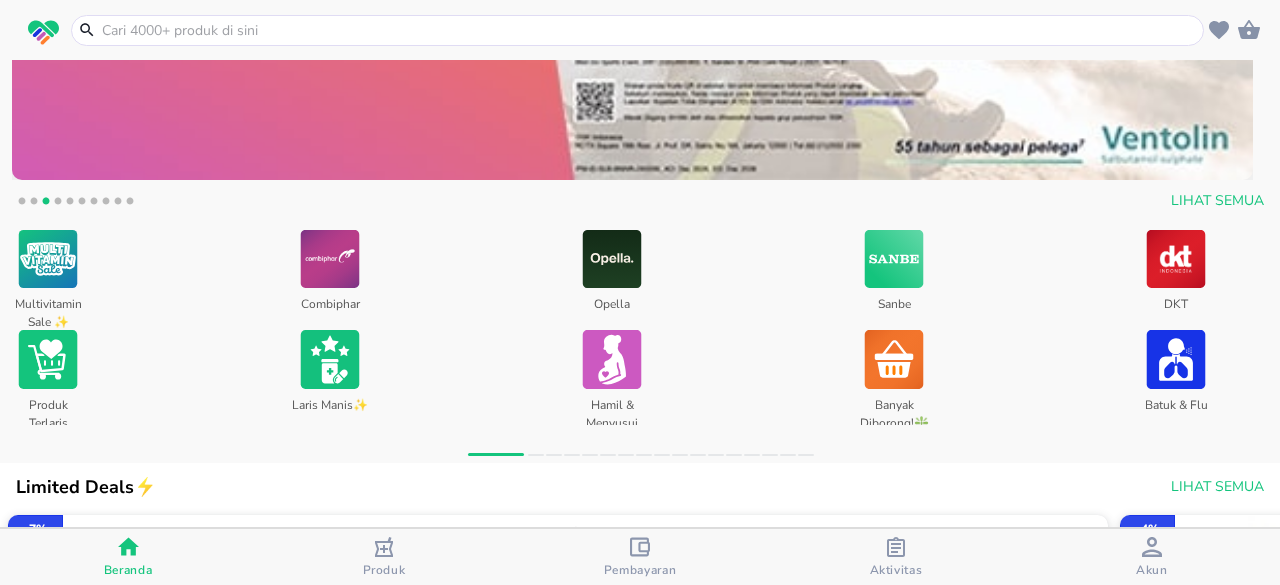 scroll, scrollTop: 600, scrollLeft: 0, axis: vertical 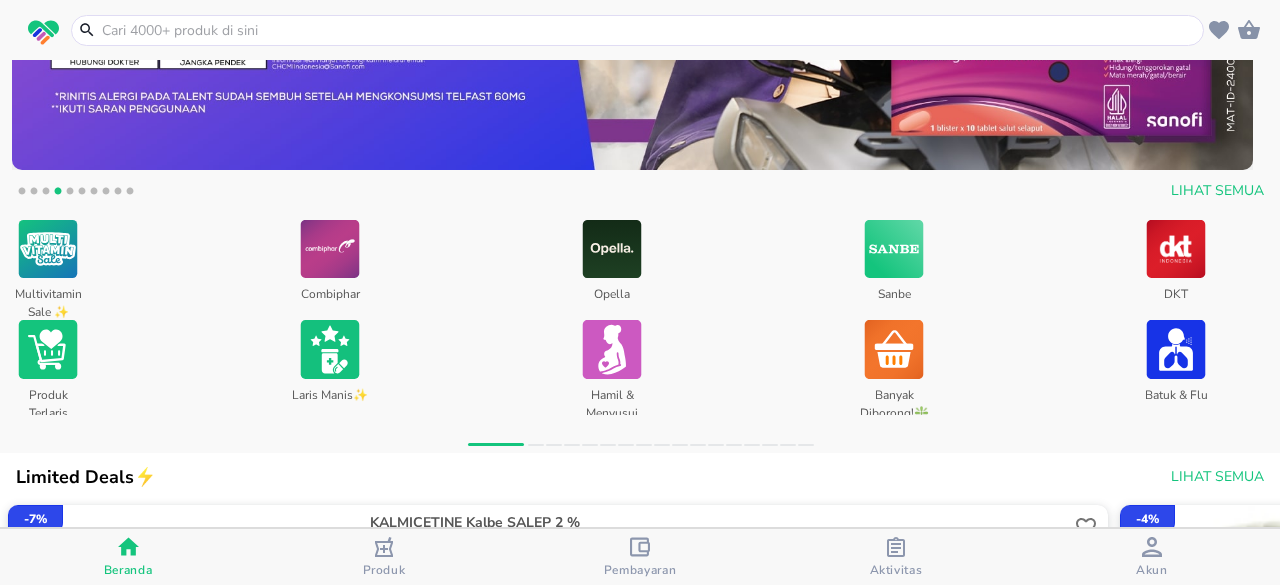click at bounding box center (805, 449) 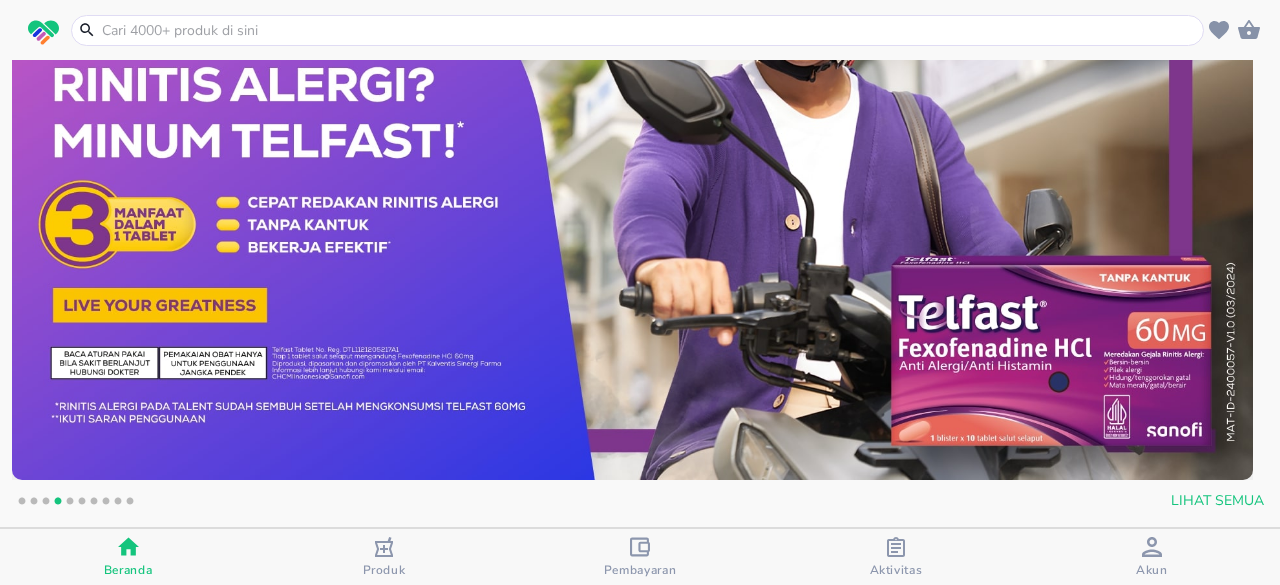 scroll, scrollTop: 0, scrollLeft: 0, axis: both 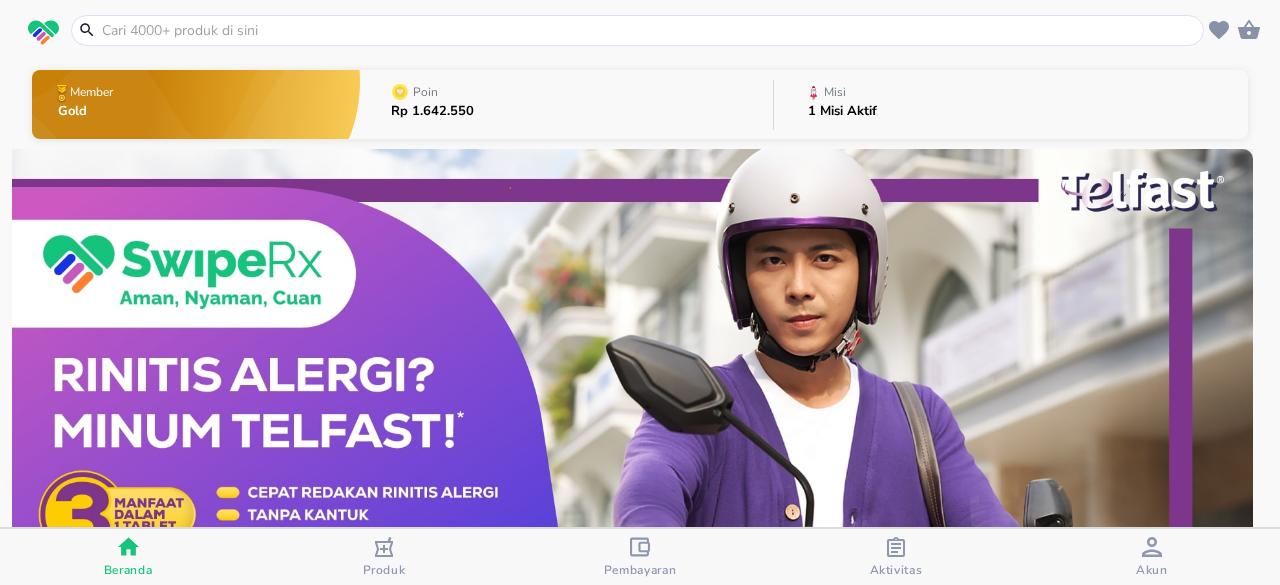 click on "Member Gold" at bounding box center (196, 104) 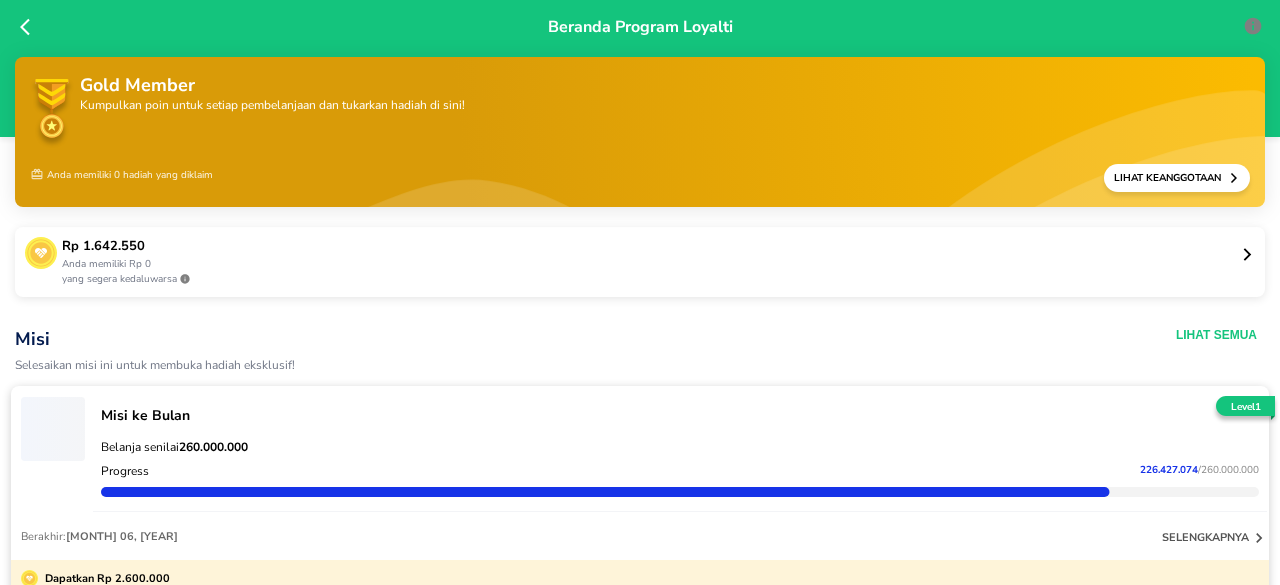 scroll, scrollTop: 0, scrollLeft: 0, axis: both 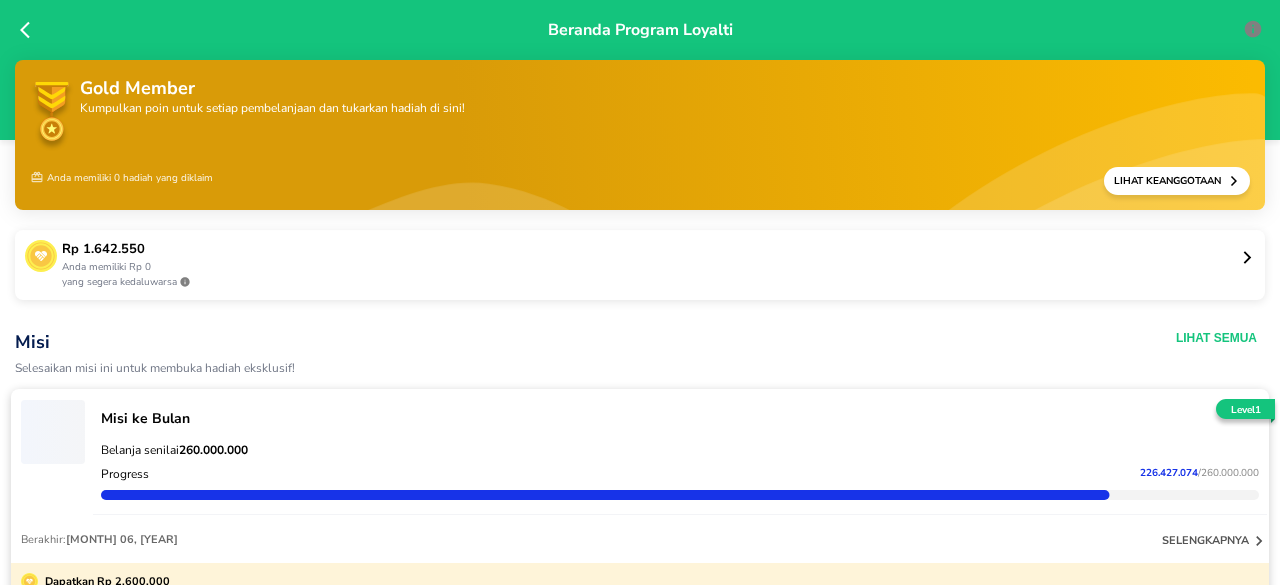 click 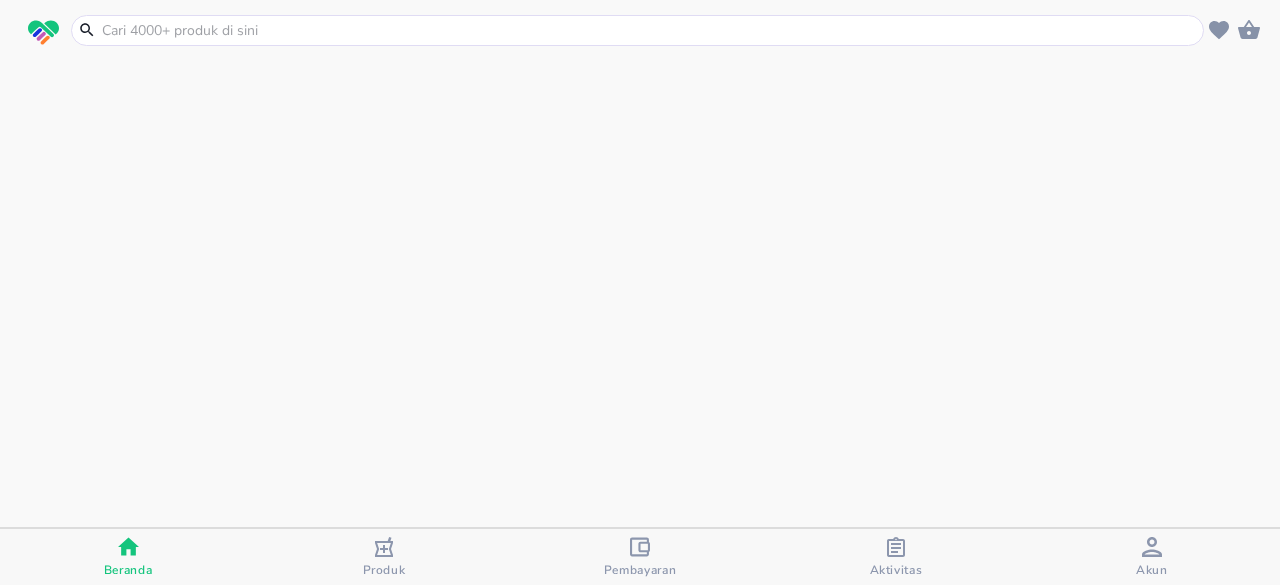 scroll, scrollTop: 0, scrollLeft: 0, axis: both 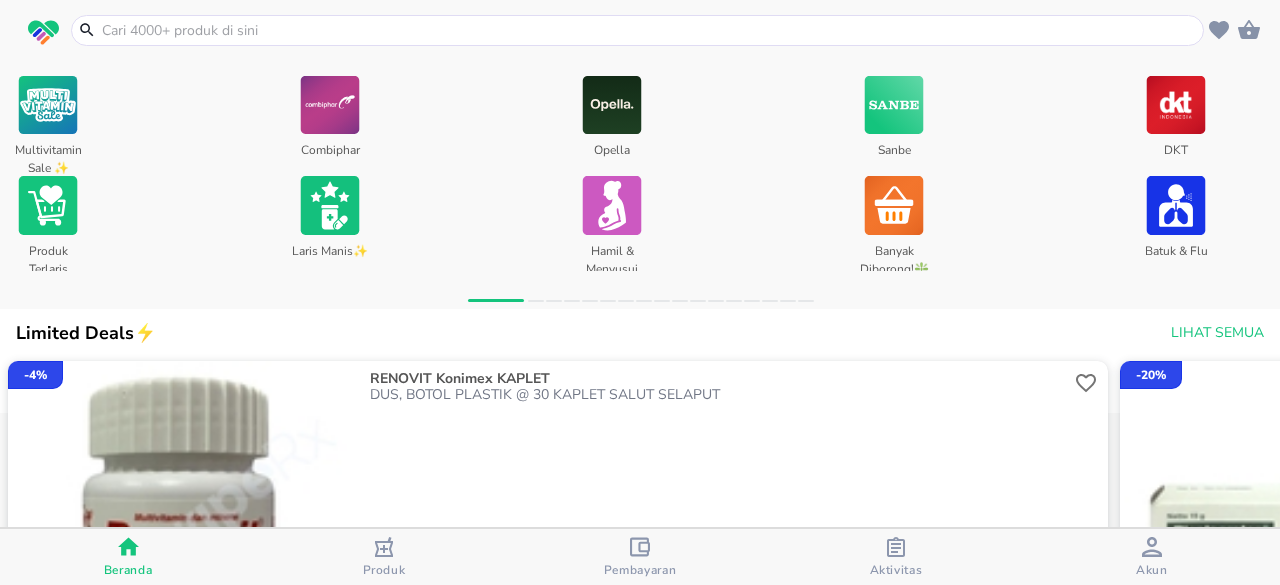 click on "Produk" at bounding box center [384, 570] 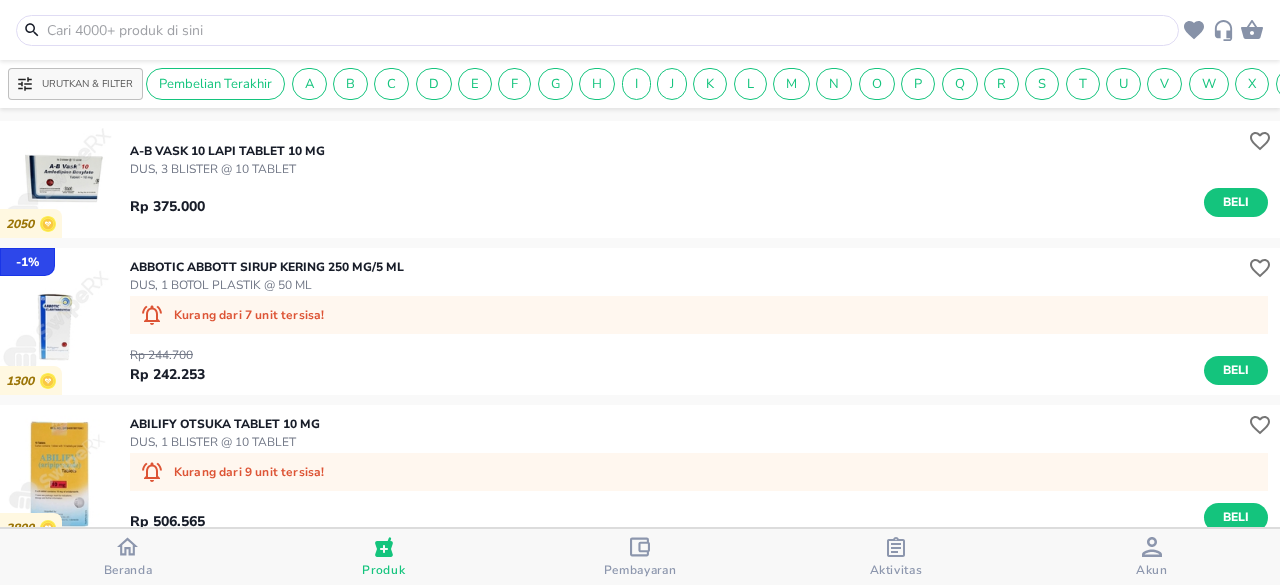 click 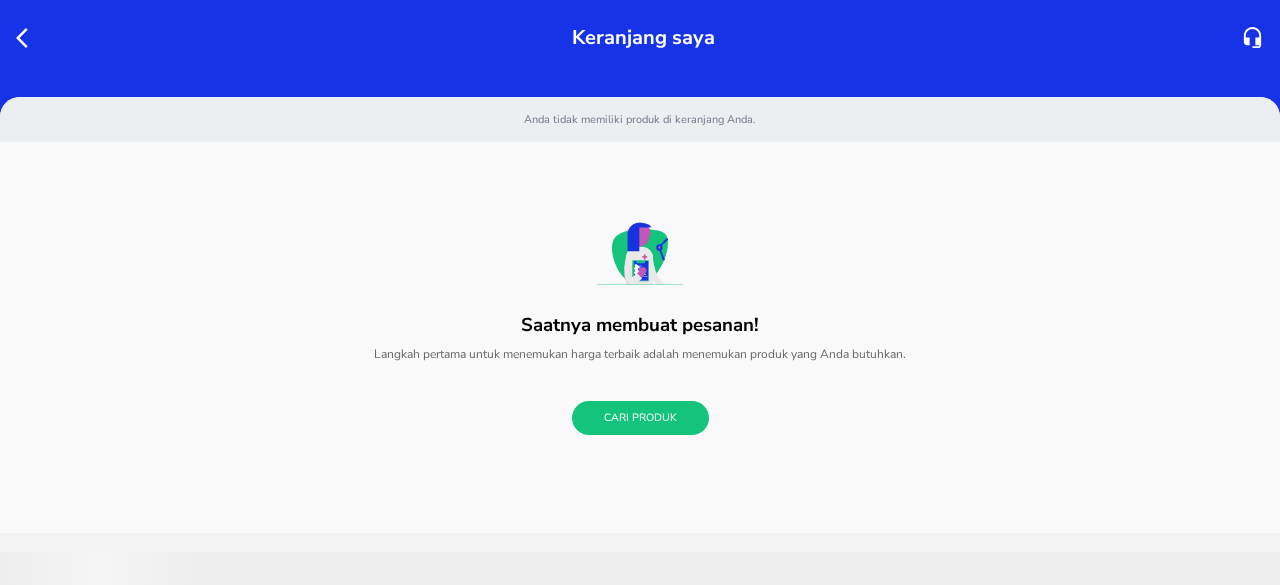 click 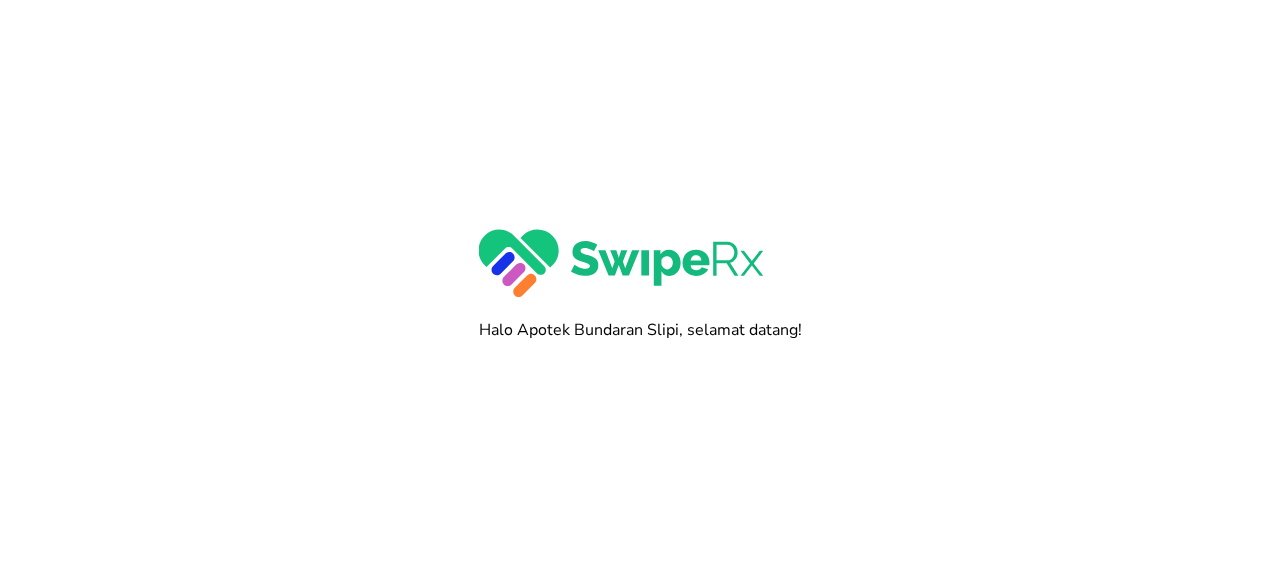 scroll, scrollTop: 0, scrollLeft: 0, axis: both 